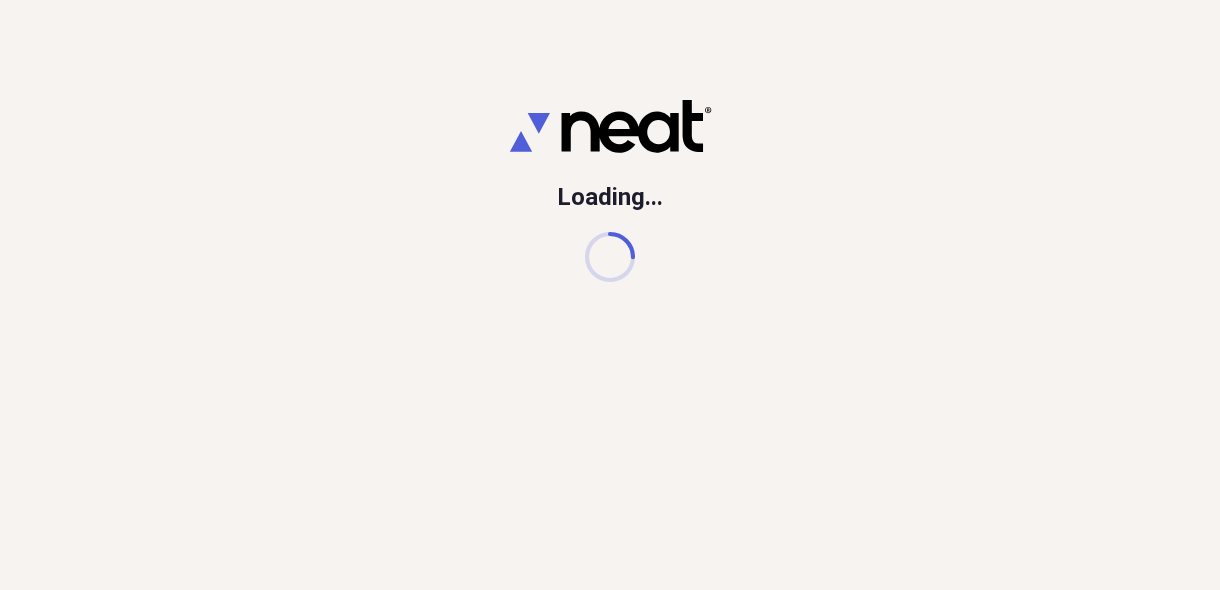 scroll, scrollTop: 0, scrollLeft: 0, axis: both 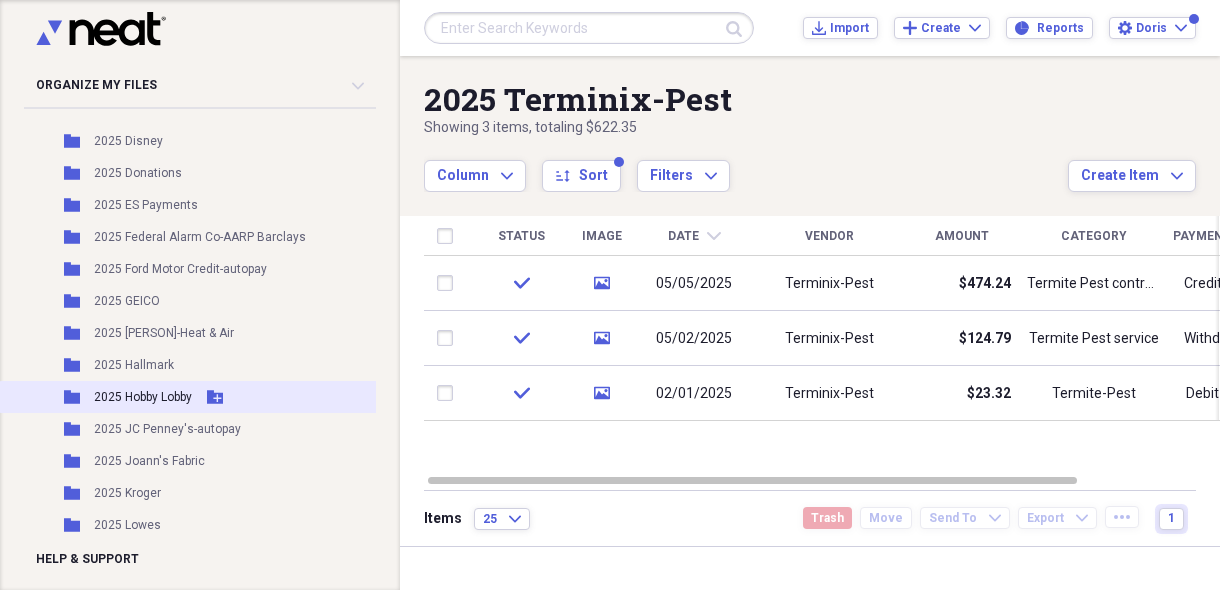 click on "2025 Hobby Lobby" at bounding box center (143, 397) 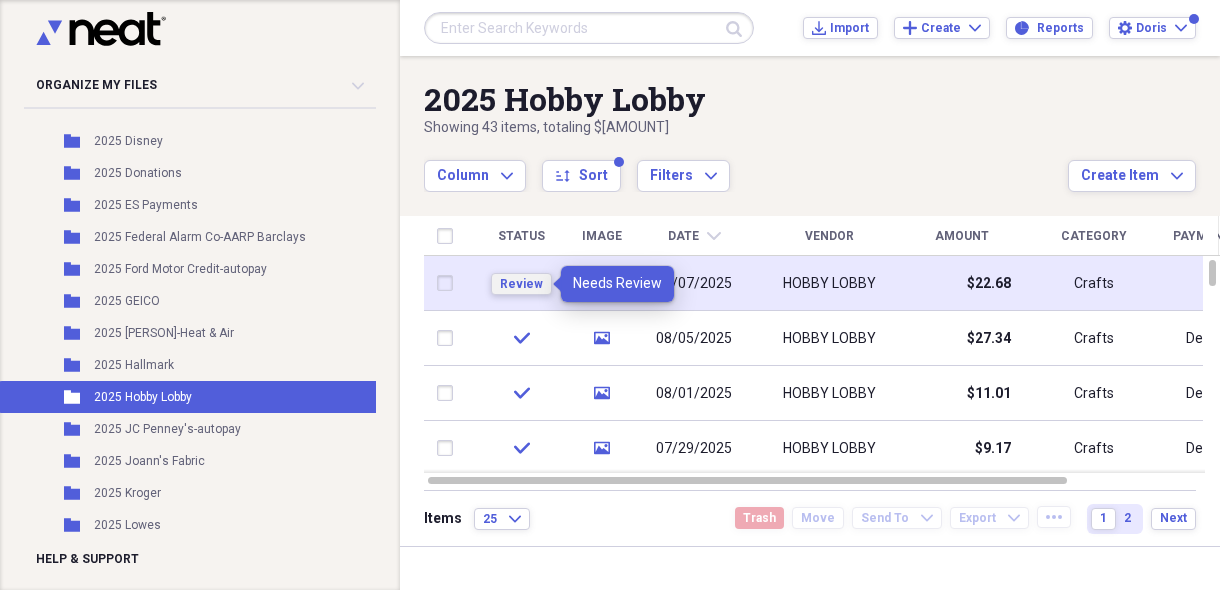 click on "Review" at bounding box center [521, 284] 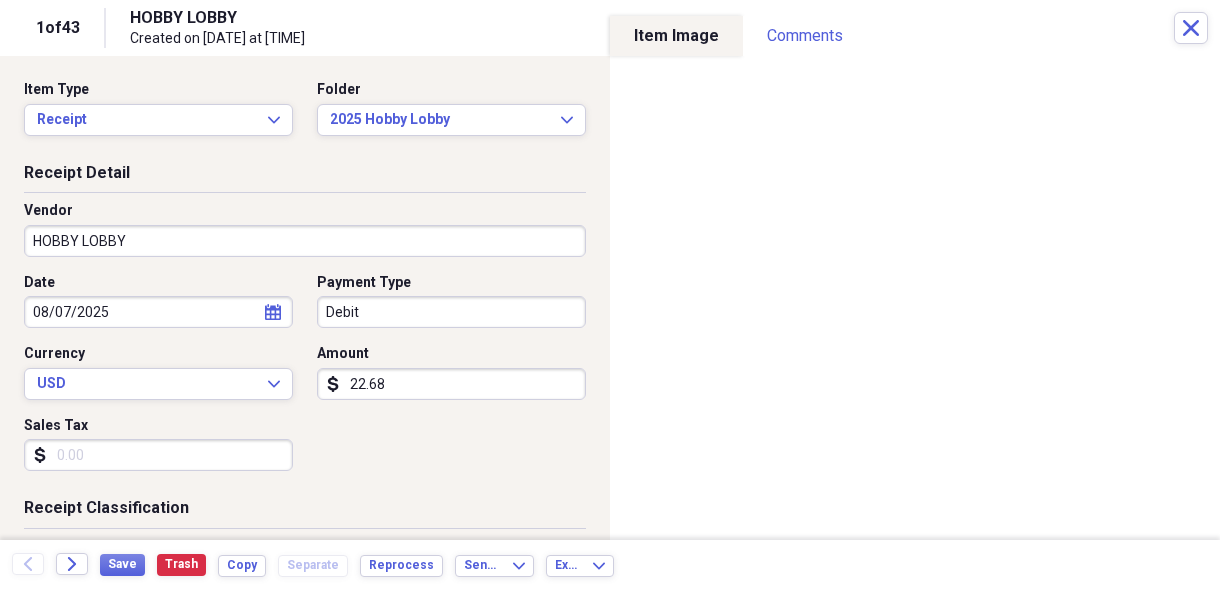 click on "Organize My Files 2 Collapse Unfiled Needs Review 2 Unfiled All Files Unfiled Unfiled Unfiled Saved Reports Collapse My Cabinet [PERSON]'s Cabinet Add Folder Expand Folder 2016-[PERSON]'s Death Certificate Add Folder Folder 2018 Acorn Stairlift Add Folder Folder 2025 AARP Barclays-autopay Add Folder Folder 2025 AMEX-autopay Add Folder Folder 2025 AT&T-autopay Add Folder Folder 2025 Best Buy Add Folder Folder 2025 Brightspeed-autopay Add Folder Folder 2025 Capital One Venture-Kohls-autopay Add Folder Folder 2025 Capital One-Venture-autopay Add Folder Folder 2025 Chase Mortgage-autopay Add Folder Folder 2025 Citi-autopay Add Folder Folder 2025 City of Olive Branch Add Folder Folder 2025 Cleaning Crew Add Folder Folder 2025 Discover-autopay Add Folder Folder 2025 Disney Add Folder Folder 2025 Donations Add Folder Folder 2025 ES Payments Add Folder Folder 2025 Federal Alarm Co-AARP Barclays Add Folder Folder 2025 Ford Motor Credit-autopay Add Folder Folder 2025 GEICO Add Folder Folder 2025 [PERSON]-Heat & Air Folder" at bounding box center [610, 295] 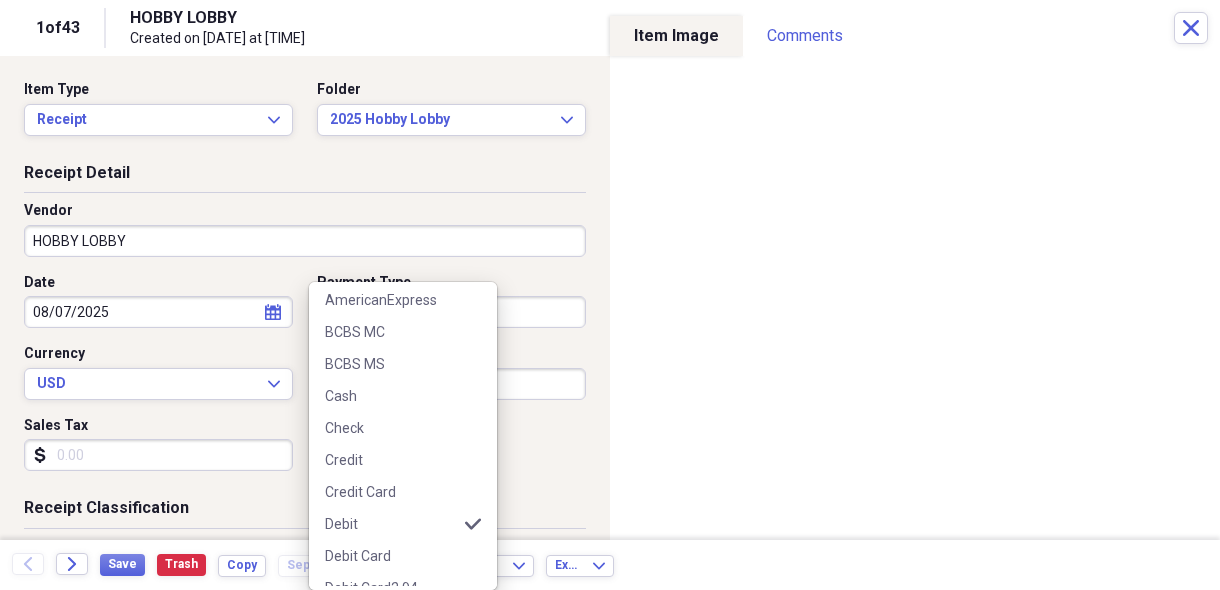 scroll, scrollTop: 200, scrollLeft: 0, axis: vertical 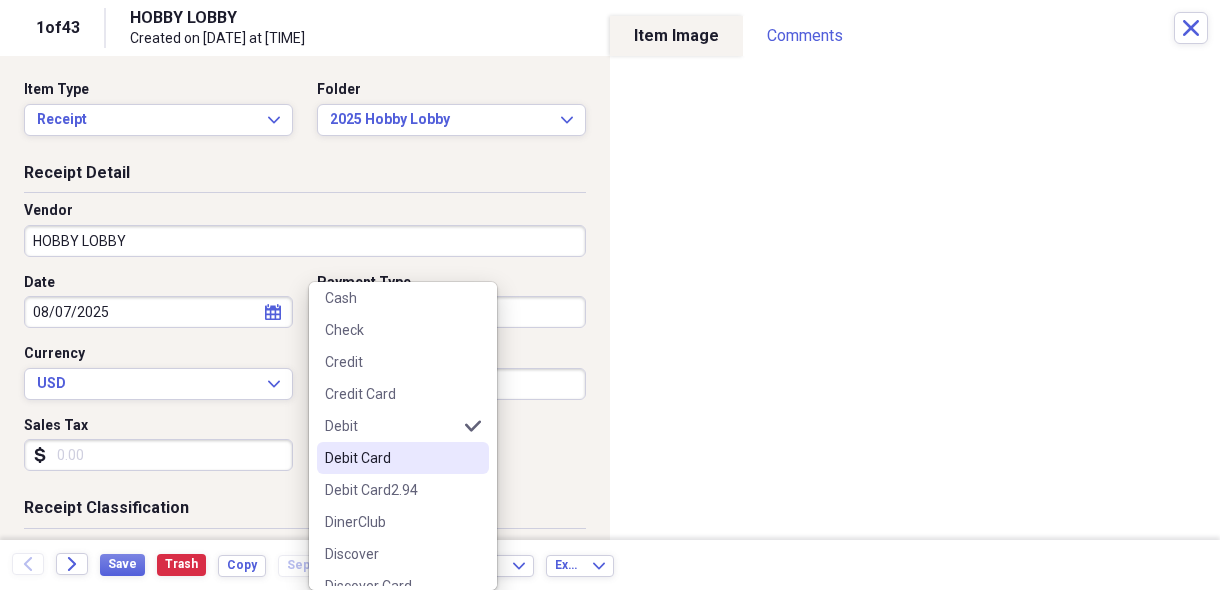 click on "Debit Card" at bounding box center (391, 458) 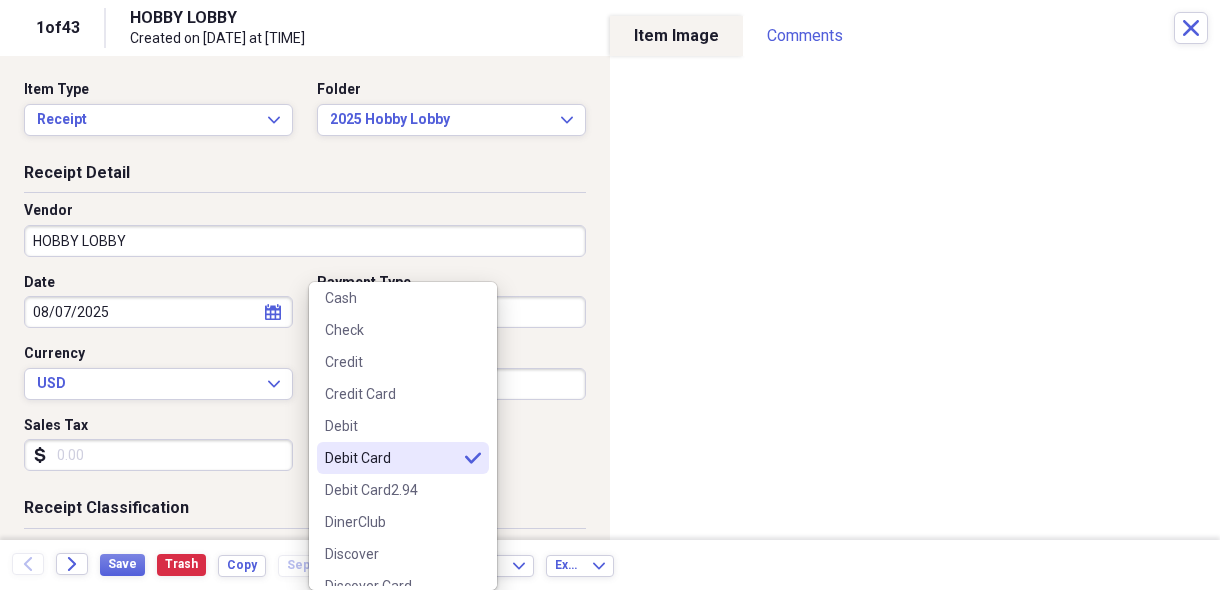 type on "Debit Card" 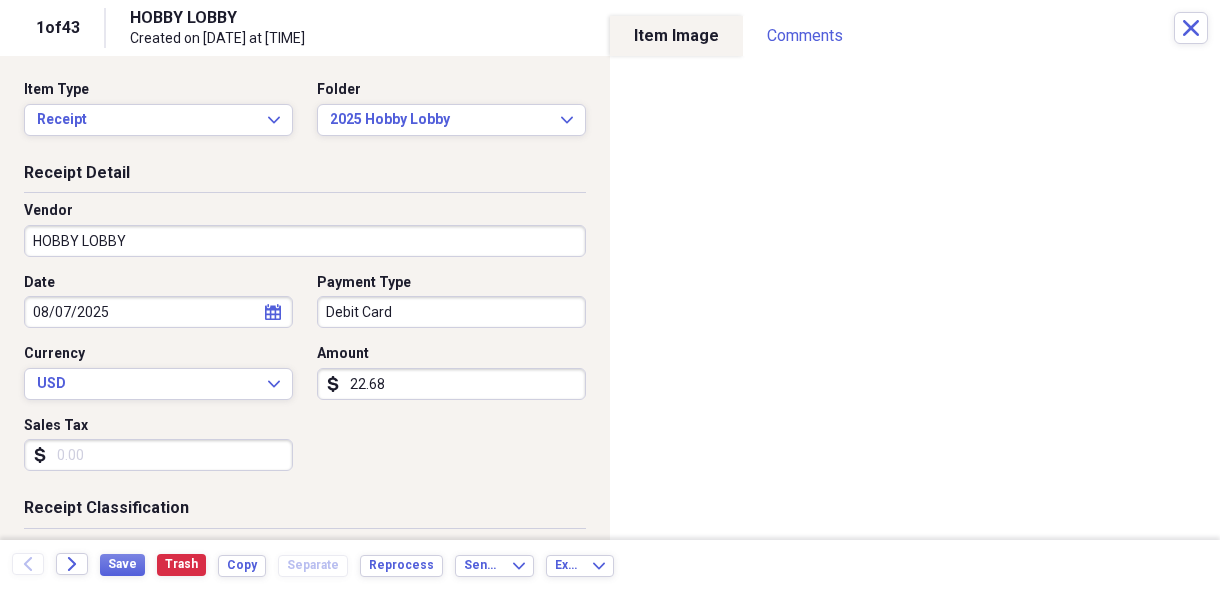click on "Sales Tax" at bounding box center (158, 455) 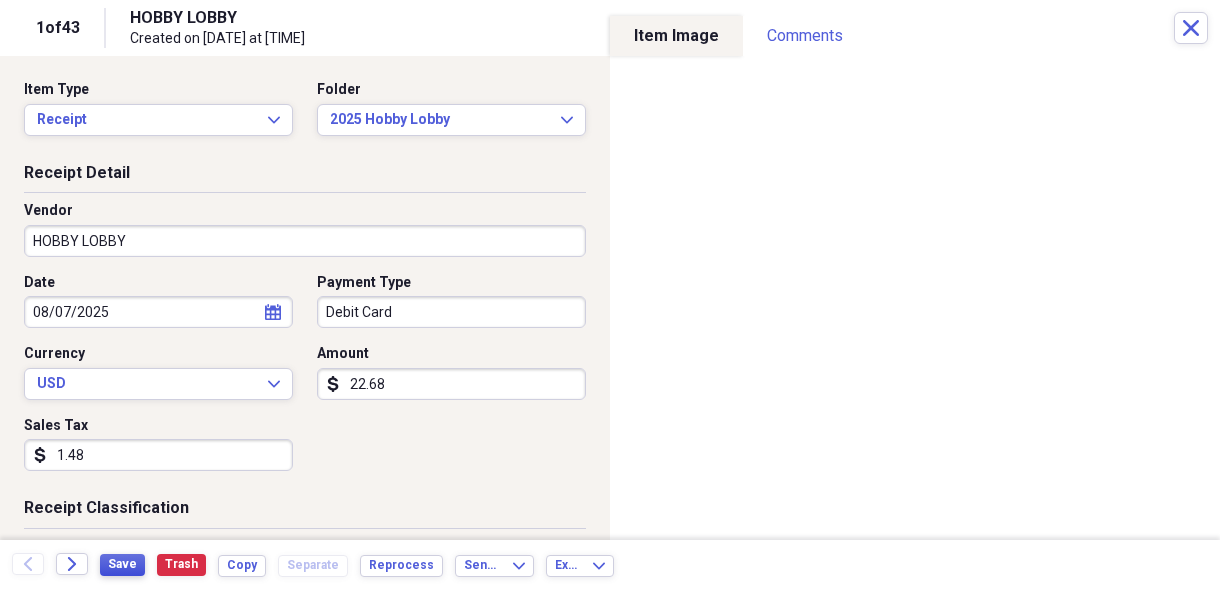 type on "1.48" 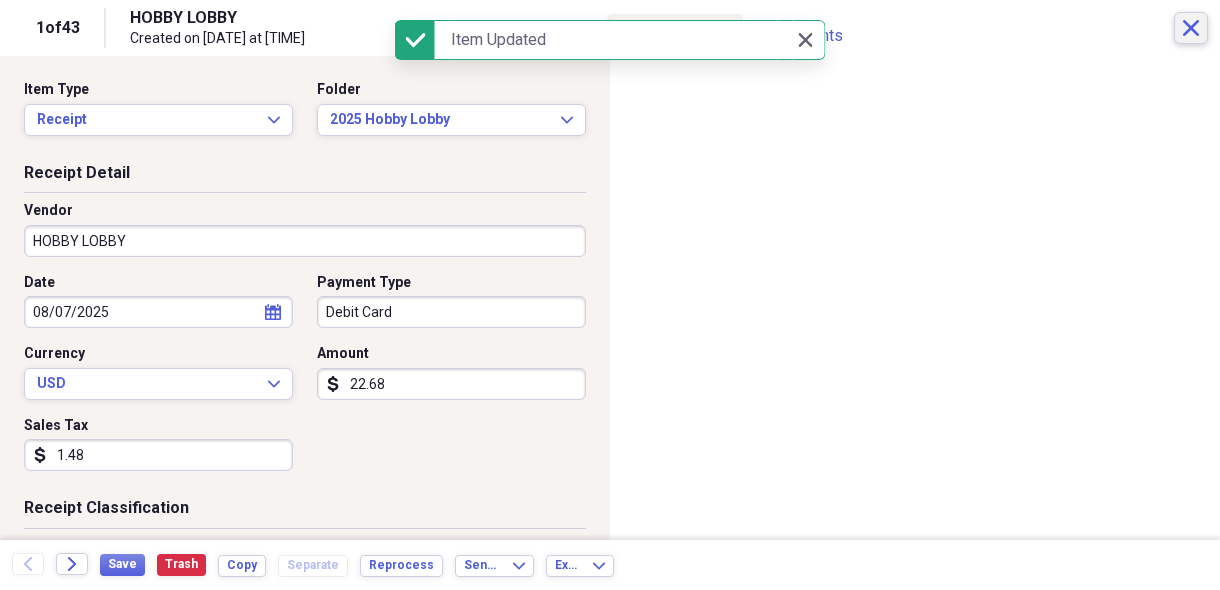 click on "Close" at bounding box center (1191, 28) 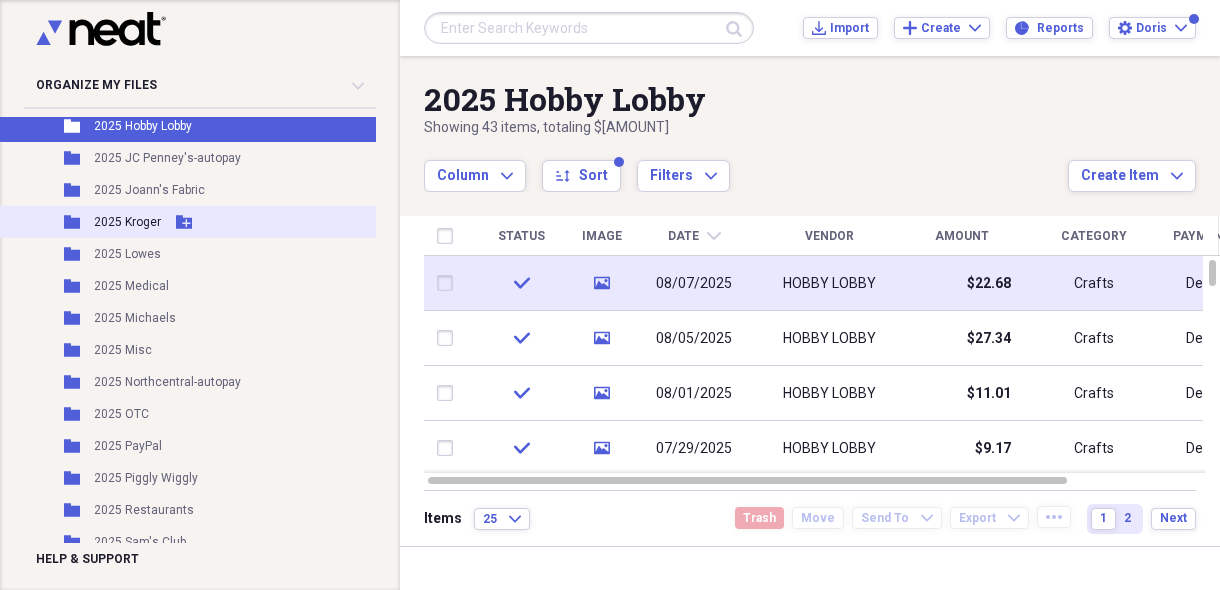 scroll, scrollTop: 900, scrollLeft: 0, axis: vertical 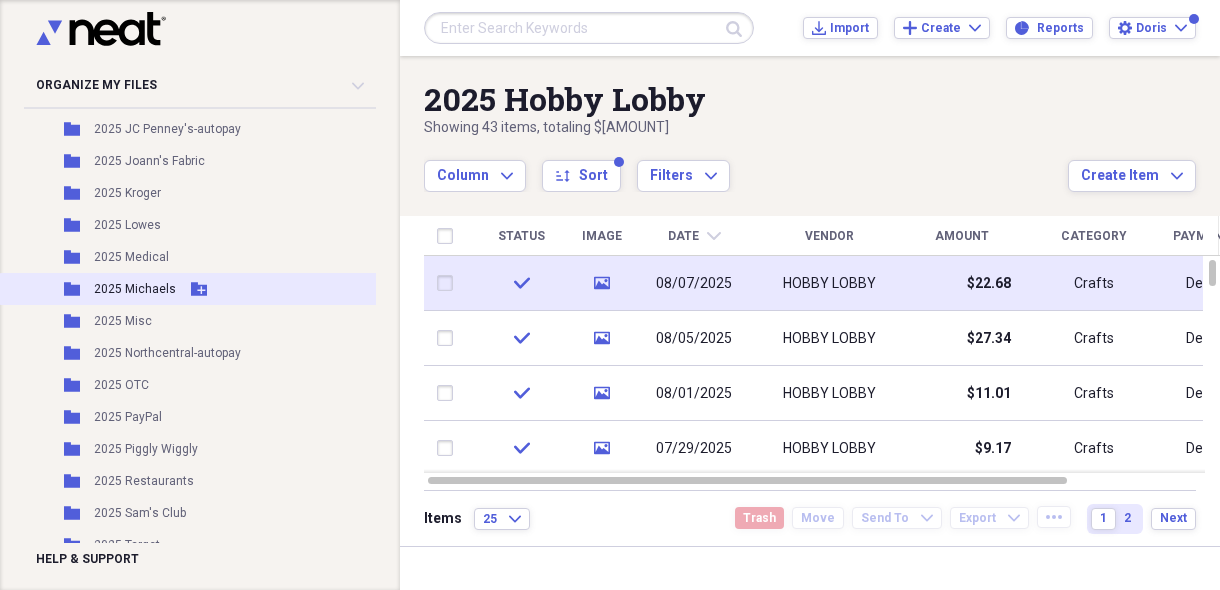 click on "2025 Michaels" at bounding box center (135, 289) 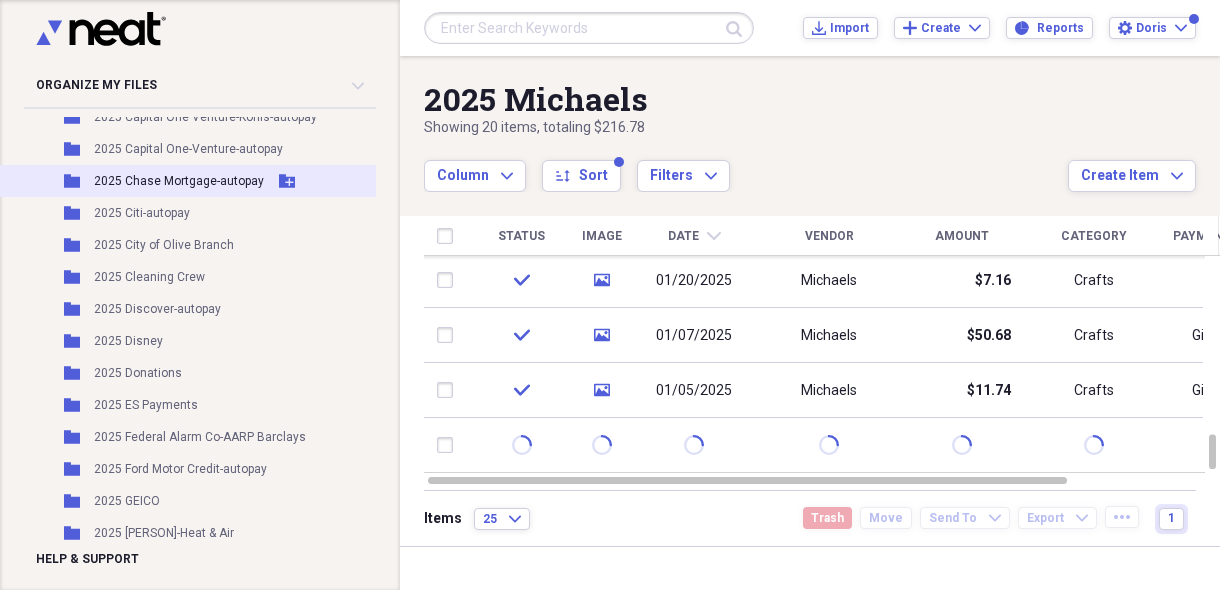 scroll, scrollTop: 300, scrollLeft: 0, axis: vertical 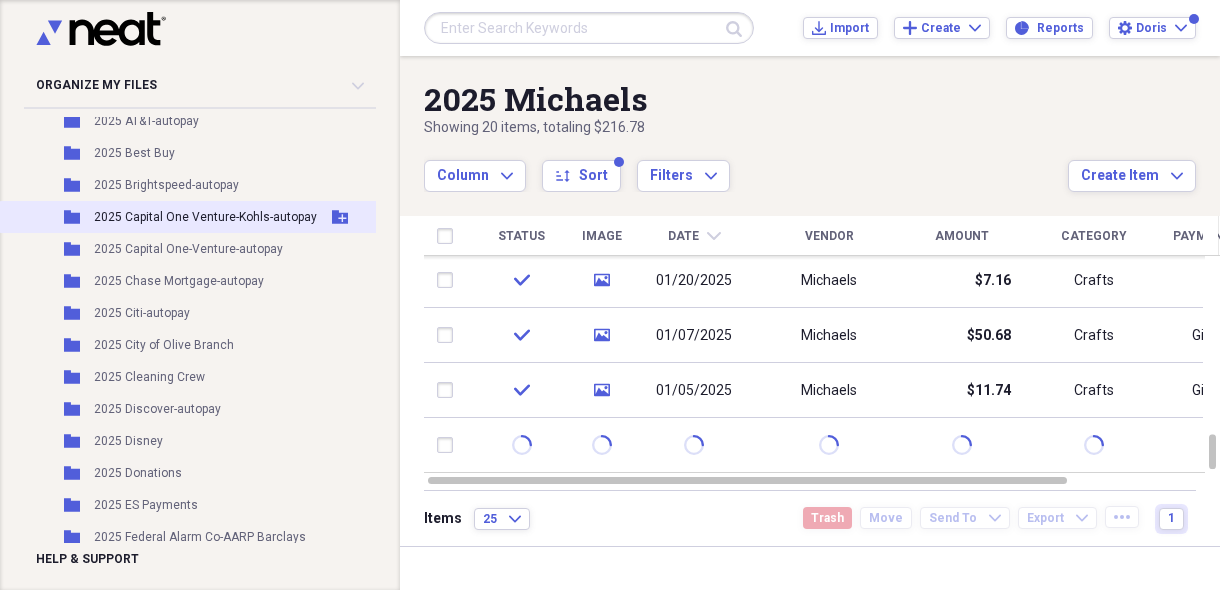 click on "2025 Capital One Venture-Kohls-autopay" at bounding box center (205, 217) 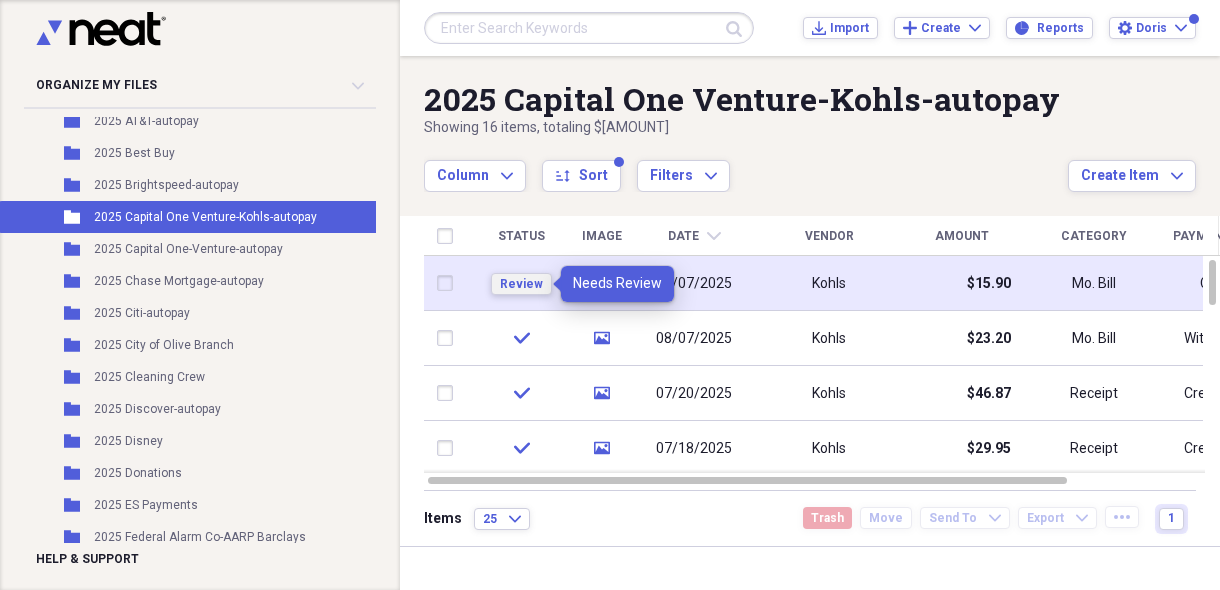 click on "Review" at bounding box center [521, 284] 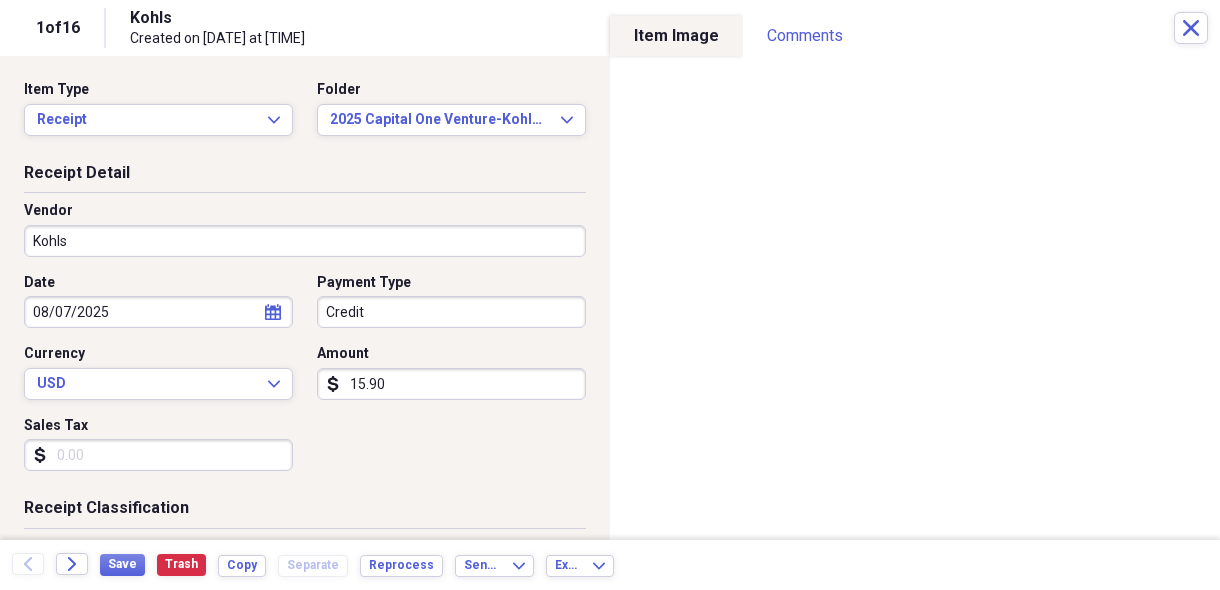 click on "Organize My Files 1 Collapse Unfiled Needs Review 1 Unfiled All Files Unfiled Unfiled Unfiled Saved Reports Collapse My Cabinet [PERSON]'s Cabinet Add Folder Expand Folder 2016-[PERSON]'s Death Certificate Add Folder Folder 2018 Acorn Stairlift Add Folder Folder 2025 AARP Barclays-autopay Add Folder Folder 2025 AMEX-autopay Add Folder Folder 2025 AT&T-autopay Add Folder Folder 2025 Best Buy Add Folder Folder 2025 Brightspeed-autopay Add Folder Folder 2025 Capital One Venture-Kohls-autopay Add Folder Folder 2025 Capital One-Venture-autopay Add Folder Folder 2025 Chase Mortgage-autopay Add Folder Folder 2025 Citi-autopay Add Folder Folder 2025 City of Olive Branch Add Folder Folder 2025 Cleaning Crew Add Folder Folder 2025 Discover-autopay Add Folder Folder 2025 Disney Add Folder Folder 2025 Donations Add Folder Folder 2025 ES Payments Add Folder Folder 2025 Federal Alarm Co-AARP Barclays Add Folder Folder 2025 Ford Motor Credit-autopay Add Folder Folder 2025 GEICO Add Folder Folder 2025 [PERSON]-Heat & Air Folder" at bounding box center (610, 295) 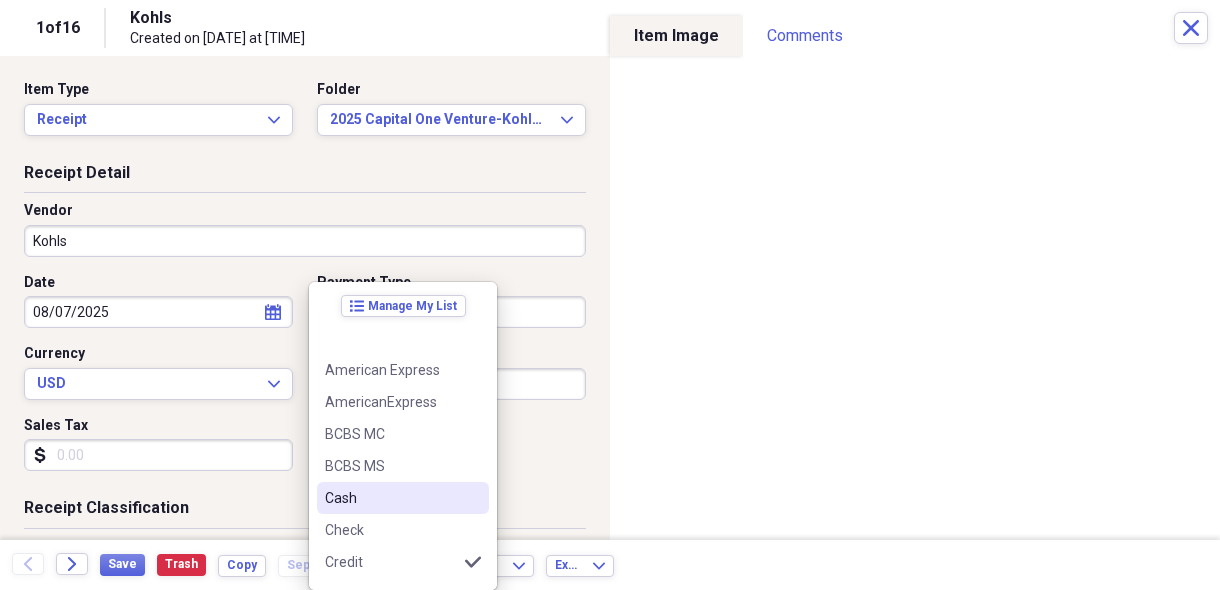 scroll, scrollTop: 100, scrollLeft: 0, axis: vertical 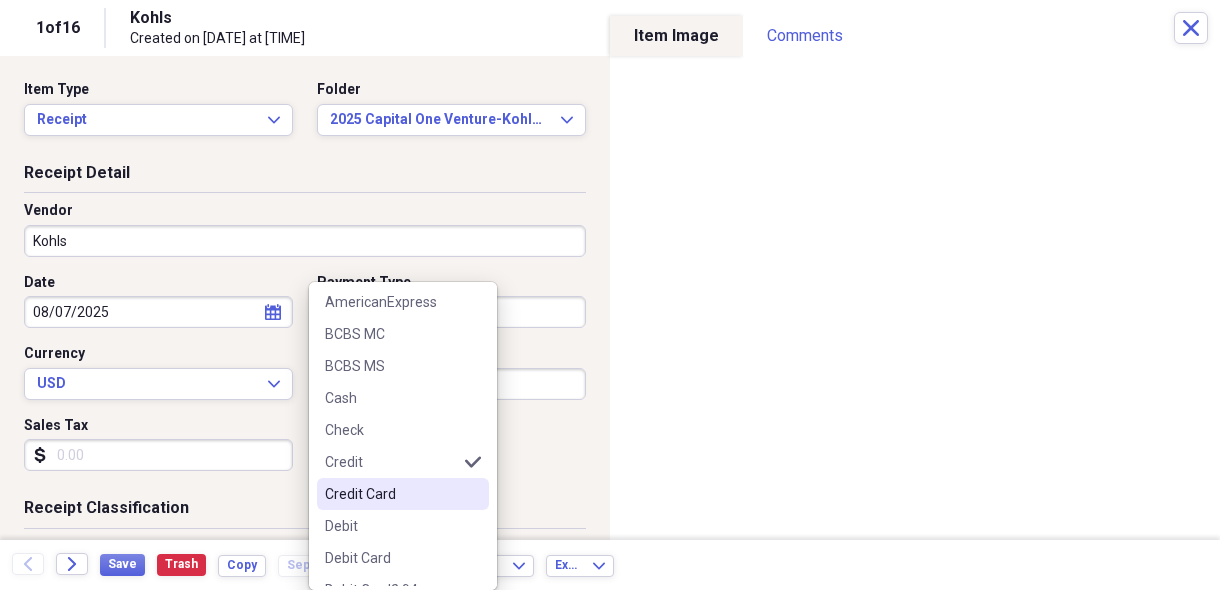 click on "Credit Card" at bounding box center [391, 494] 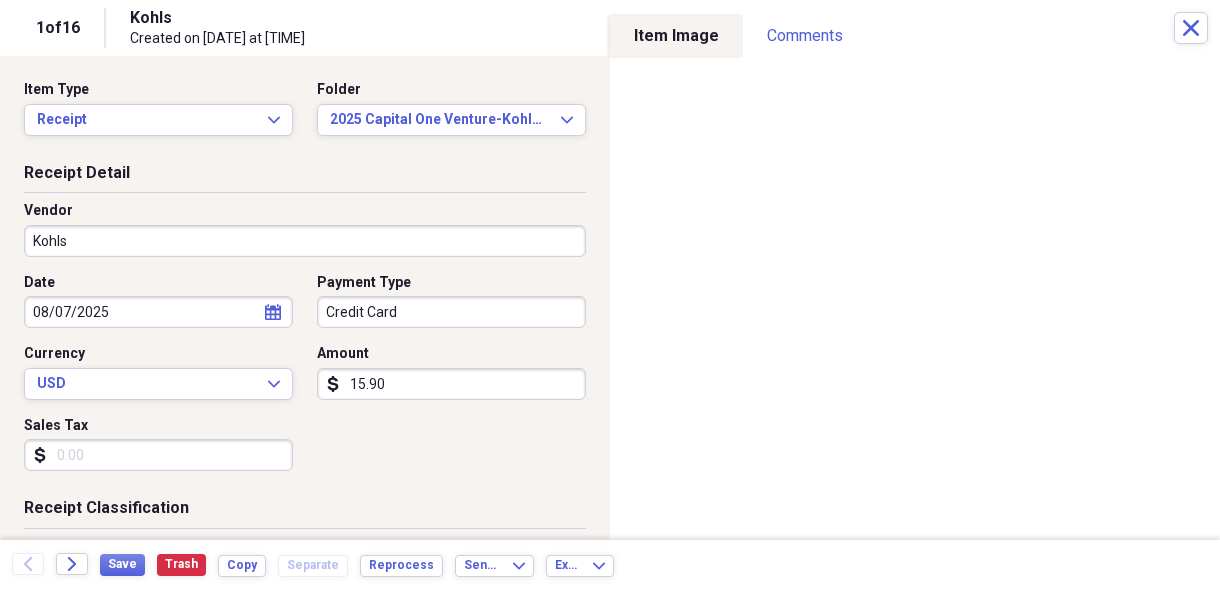 click on "Sales Tax" at bounding box center (158, 455) 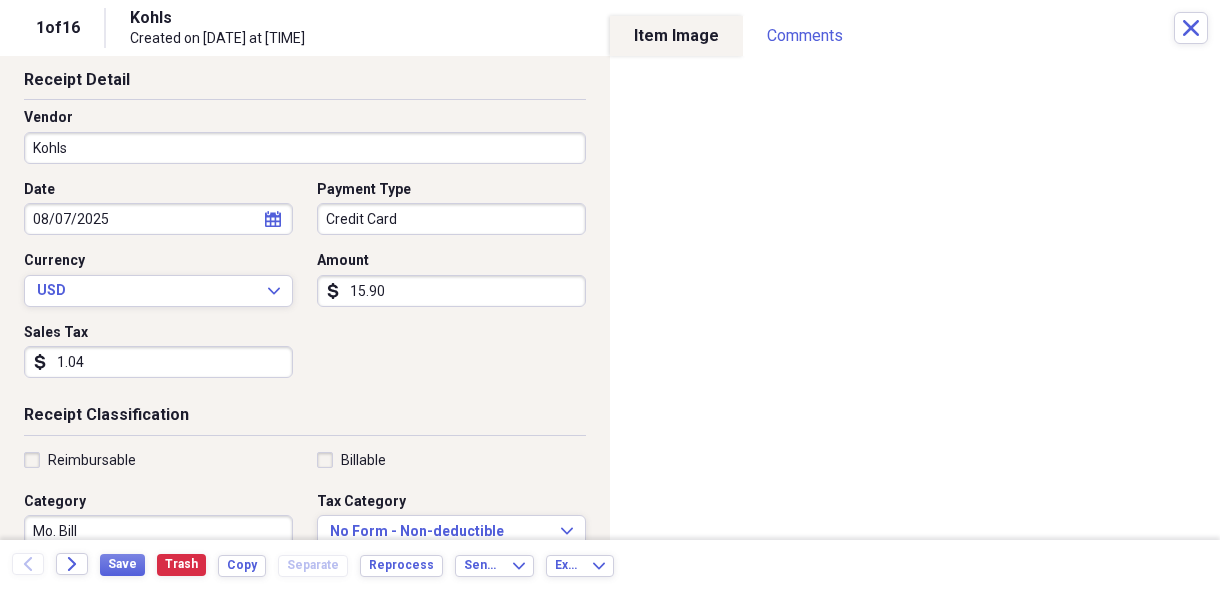 scroll, scrollTop: 300, scrollLeft: 0, axis: vertical 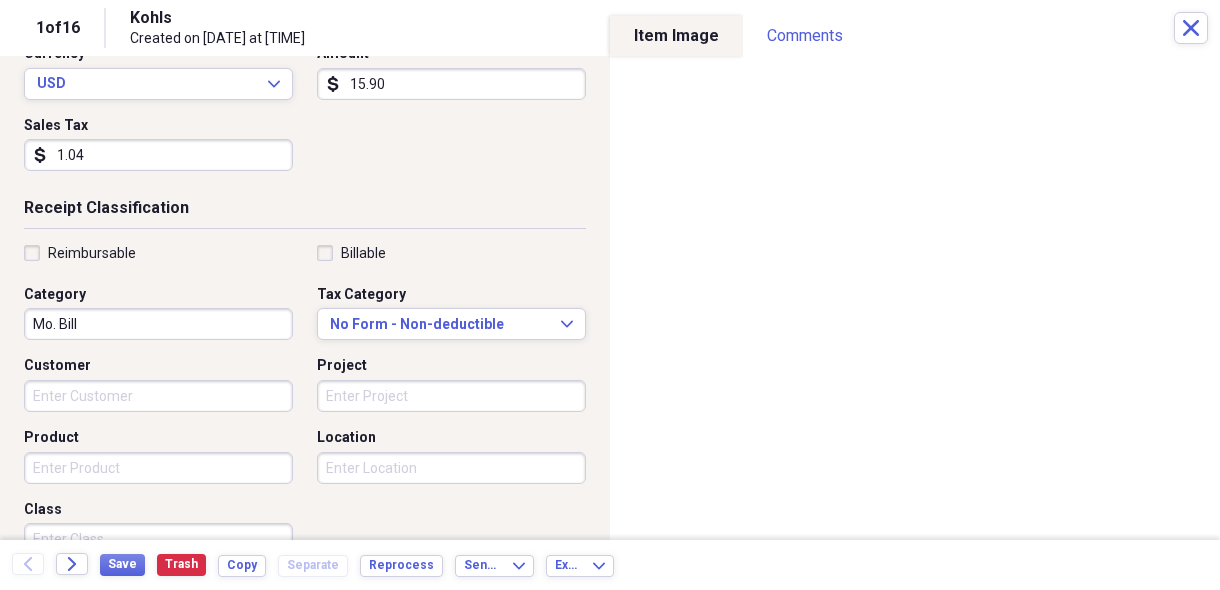 type on "1.04" 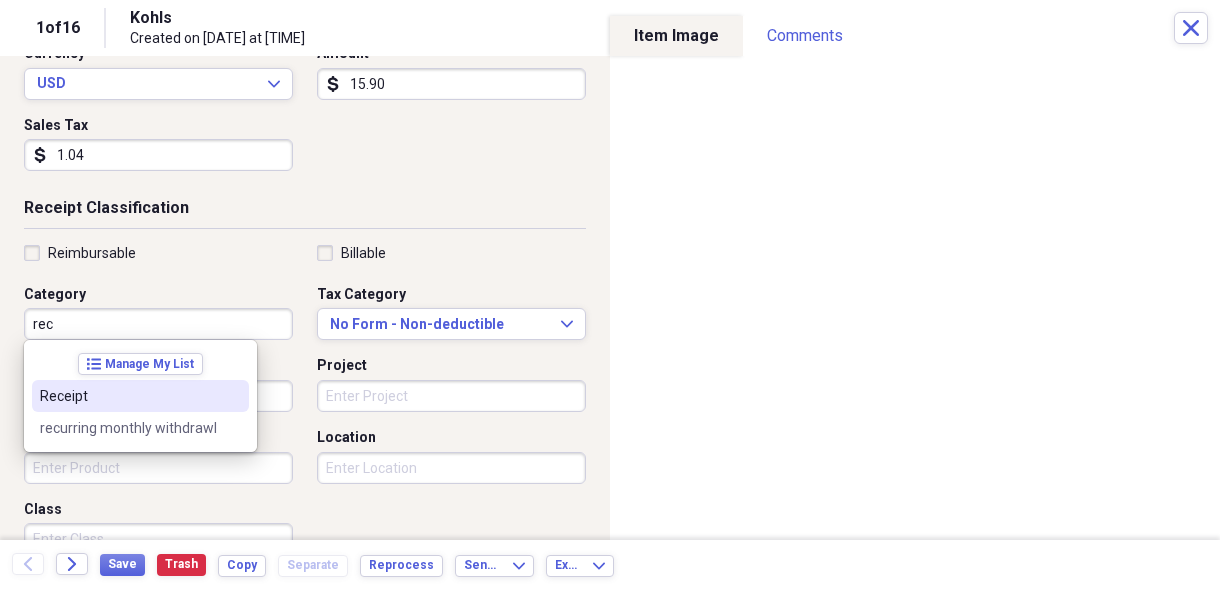 click on "Receipt" at bounding box center (128, 396) 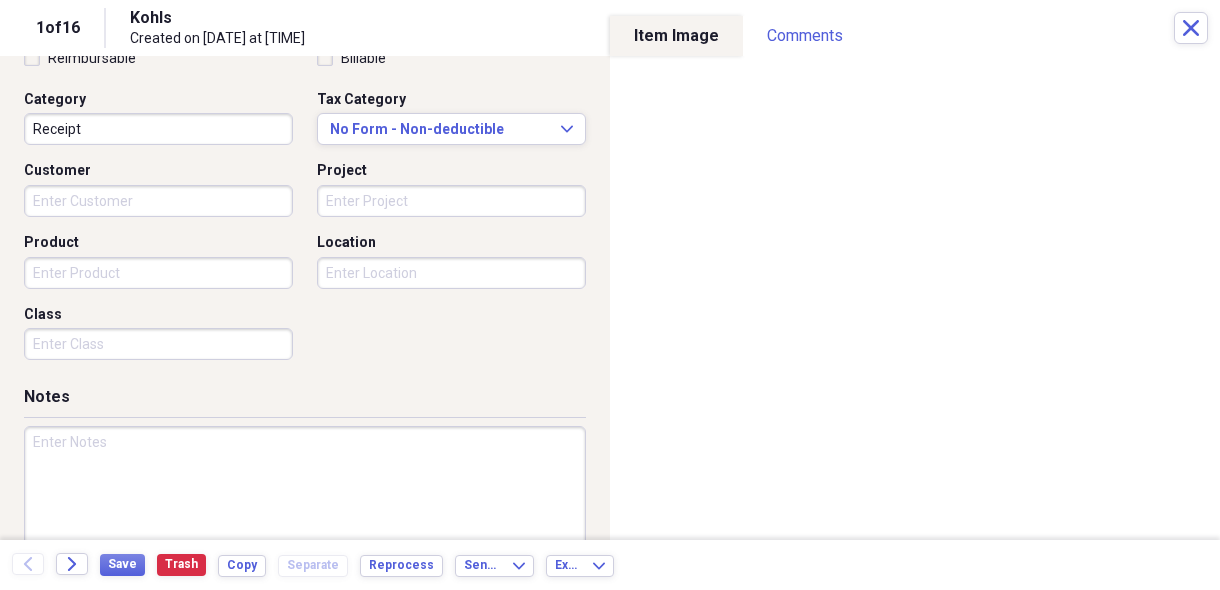 scroll, scrollTop: 500, scrollLeft: 0, axis: vertical 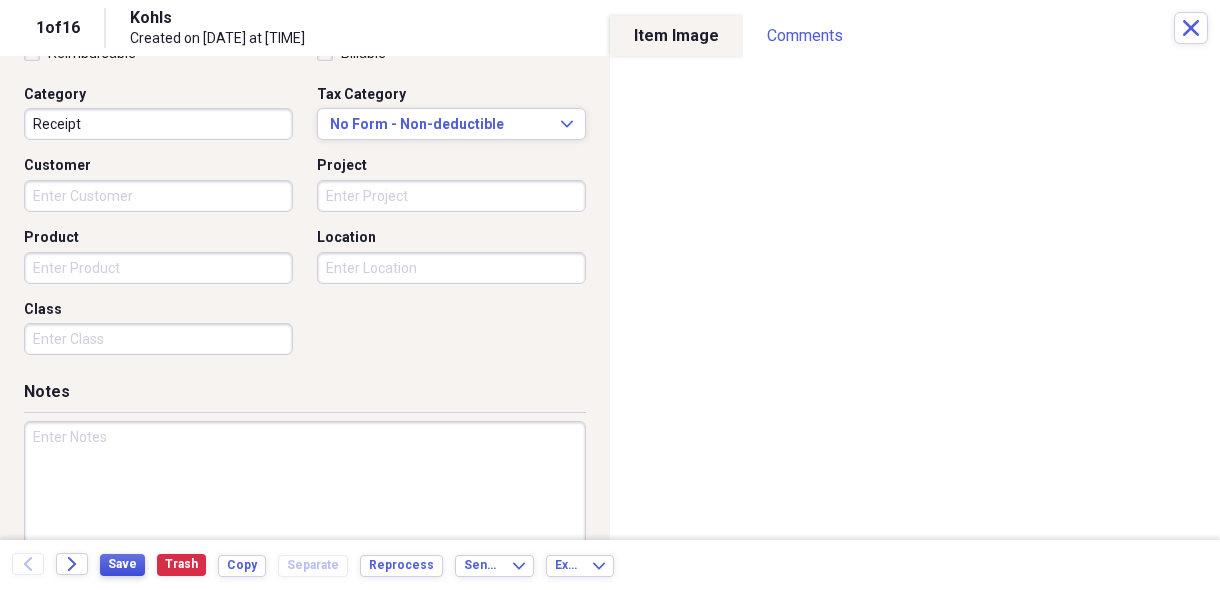 click on "Save" at bounding box center (122, 564) 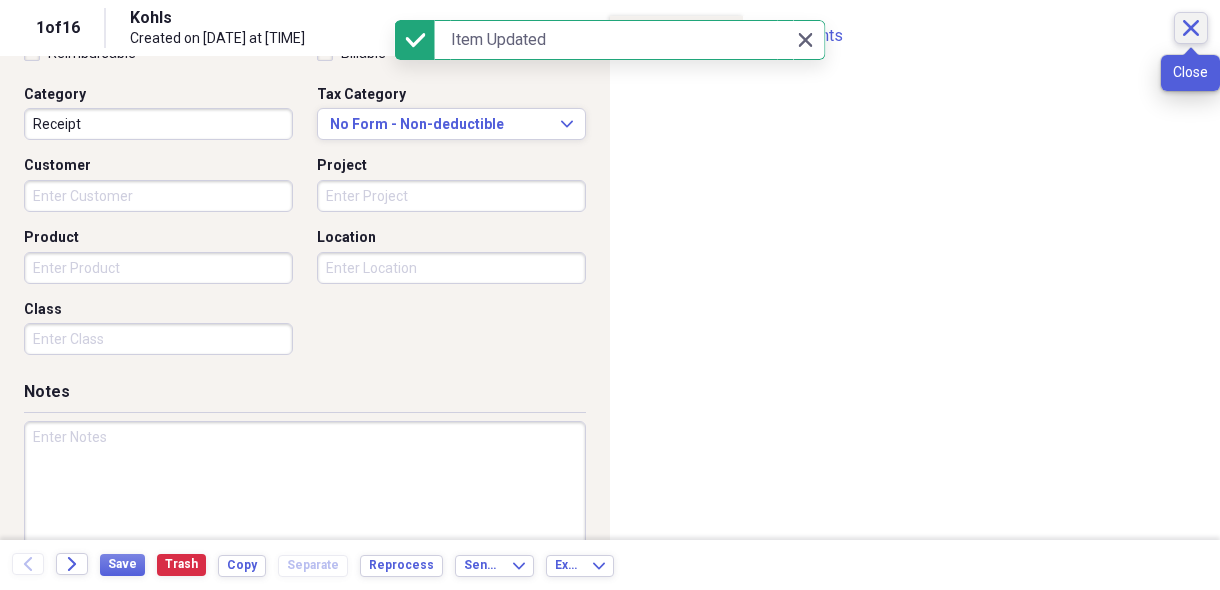 click on "Close" 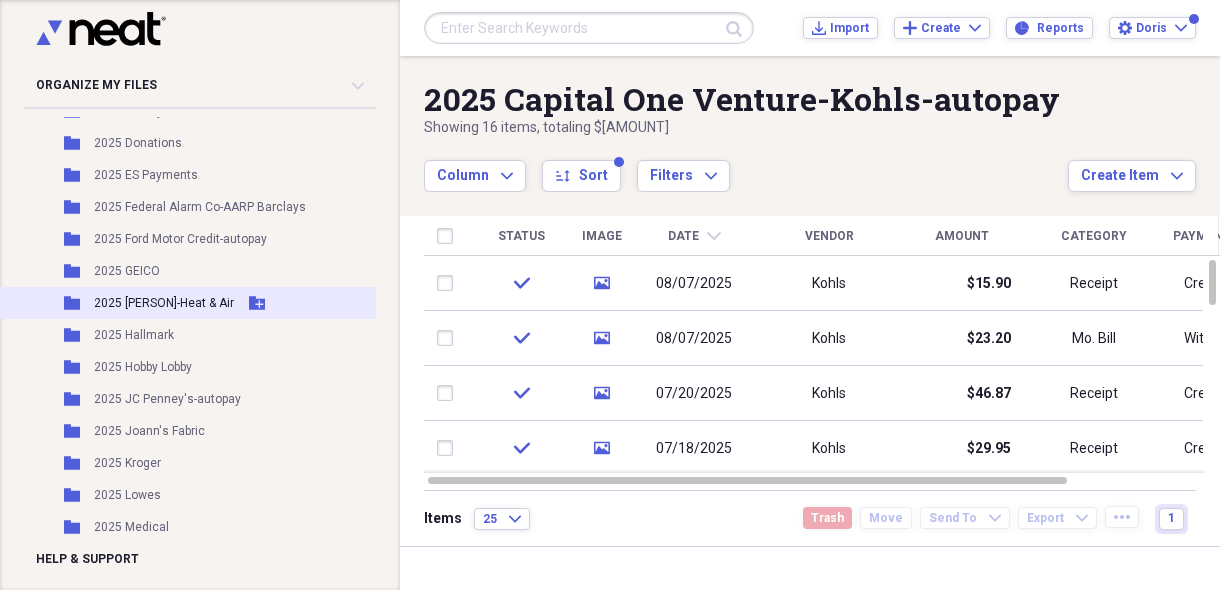 scroll, scrollTop: 700, scrollLeft: 0, axis: vertical 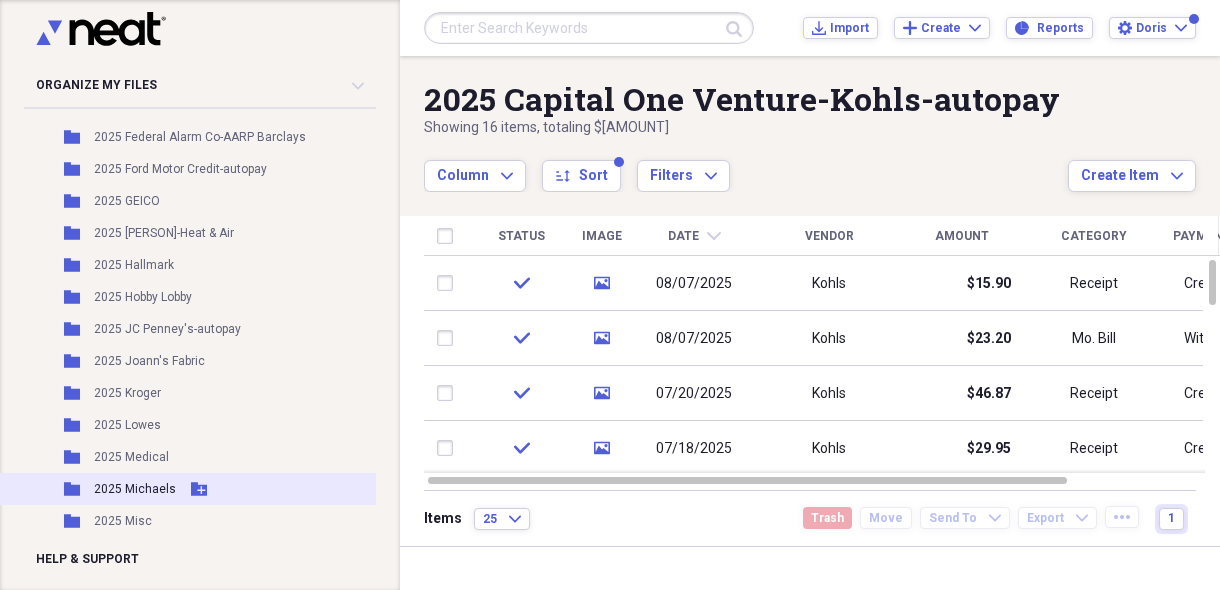 click on "2025 Michaels" at bounding box center (135, 489) 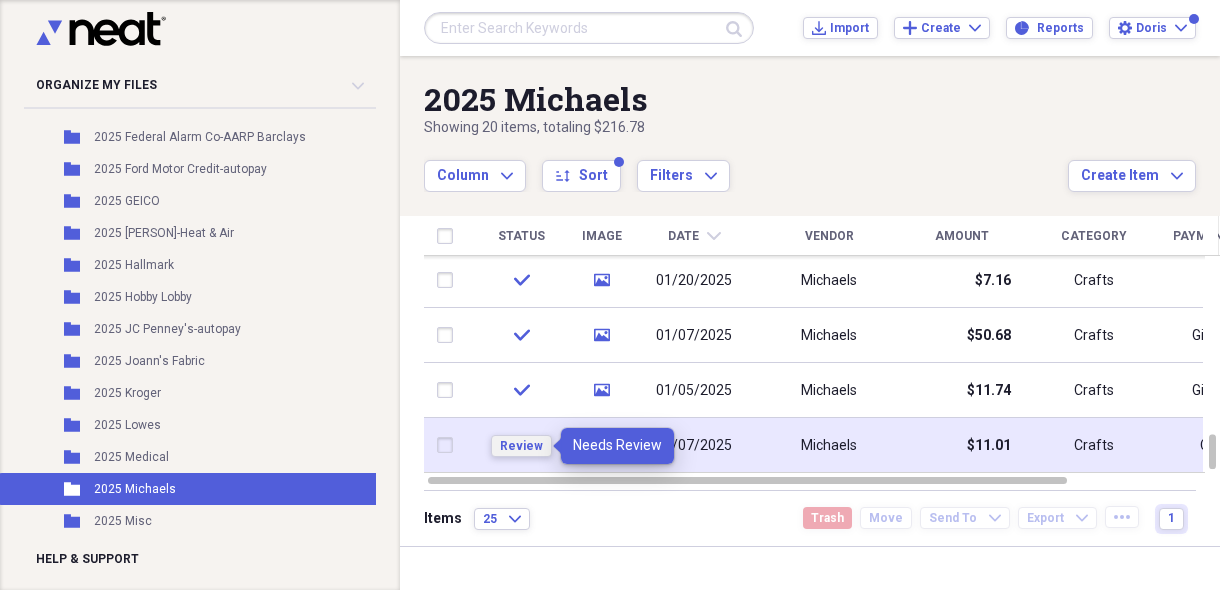 click on "Review" at bounding box center [521, 446] 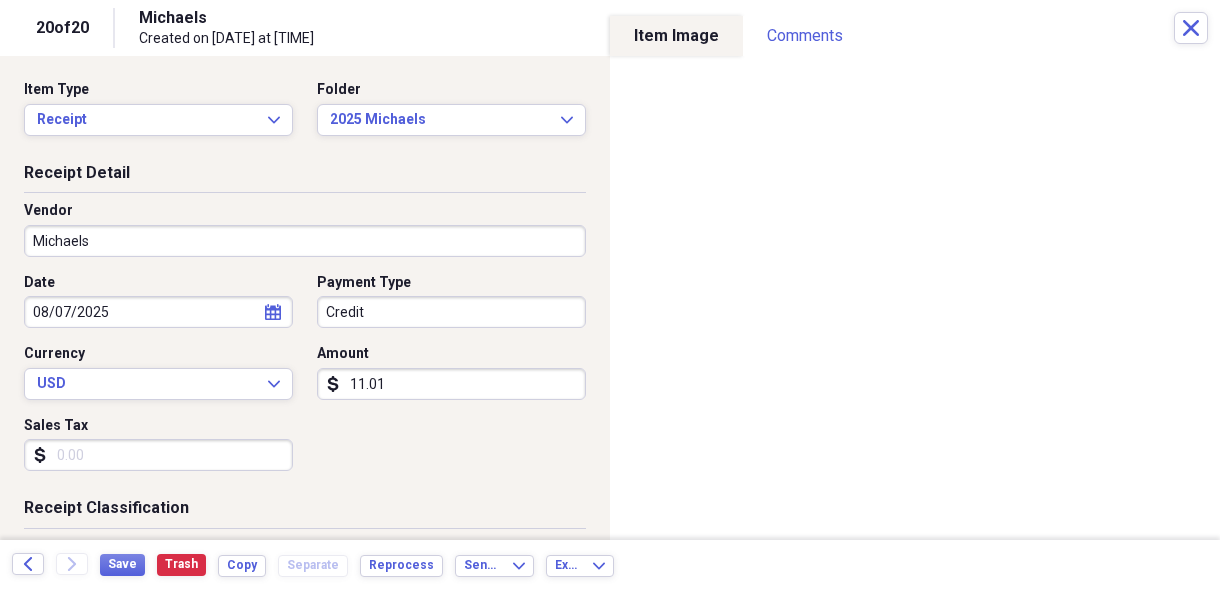 click on "Organize My Files Collapse Unfiled Needs Review Unfiled All Files Unfiled Unfiled Unfiled Saved Reports Collapse My Cabinet [PERSON]'s Cabinet Add Folder Expand Folder 2016-[PERSON]'s Death Certificate Add Folder Folder 2018 Acorn Stairlift Add Folder Folder 2025 AARP Barclays-autopay Add Folder Folder 2025 AMEX-autopay Add Folder Folder 2025 AT&T-autopay Add Folder Folder 2025 Best Buy Add Folder Folder 2025 Brightspeed-autopay Add Folder Folder 2025 Capital One Venture-Kohls-autopay Add Folder Folder 2025 Capital One-Venture-autopay Add Folder Folder 2025 Chase Mortgage-autopay Add Folder Folder 2025 Citi-autopay Add Folder Folder 2025 City of Olive Branch Add Folder Folder 2025 Cleaning Crew Add Folder Folder 2025 Discover-autopay Add Folder Folder 2025 Disney Add Folder Folder 2025 Donations Add Folder Folder 2025 ES Payments Add Folder Folder 2025 Federal Alarm Co-AARP Barclays Add Folder Folder 2025 Ford Motor Credit-autopay Add Folder Folder 2025 GEICO Add Folder Folder 2025 [PERSON]-Heat & Air Add Folder" at bounding box center [610, 295] 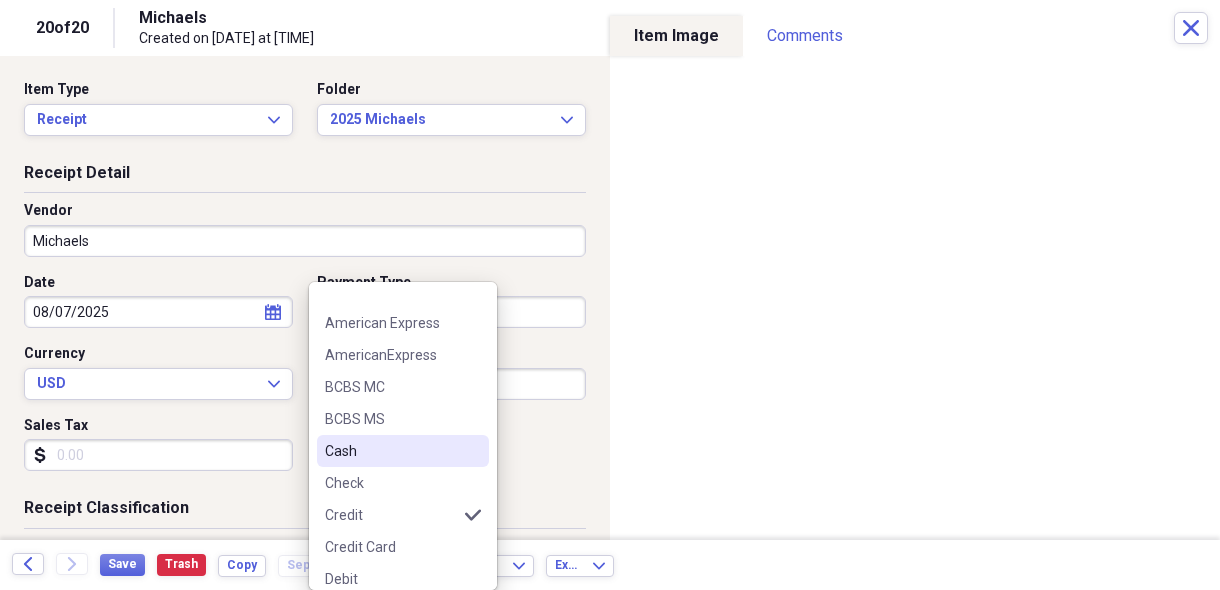 scroll, scrollTop: 200, scrollLeft: 0, axis: vertical 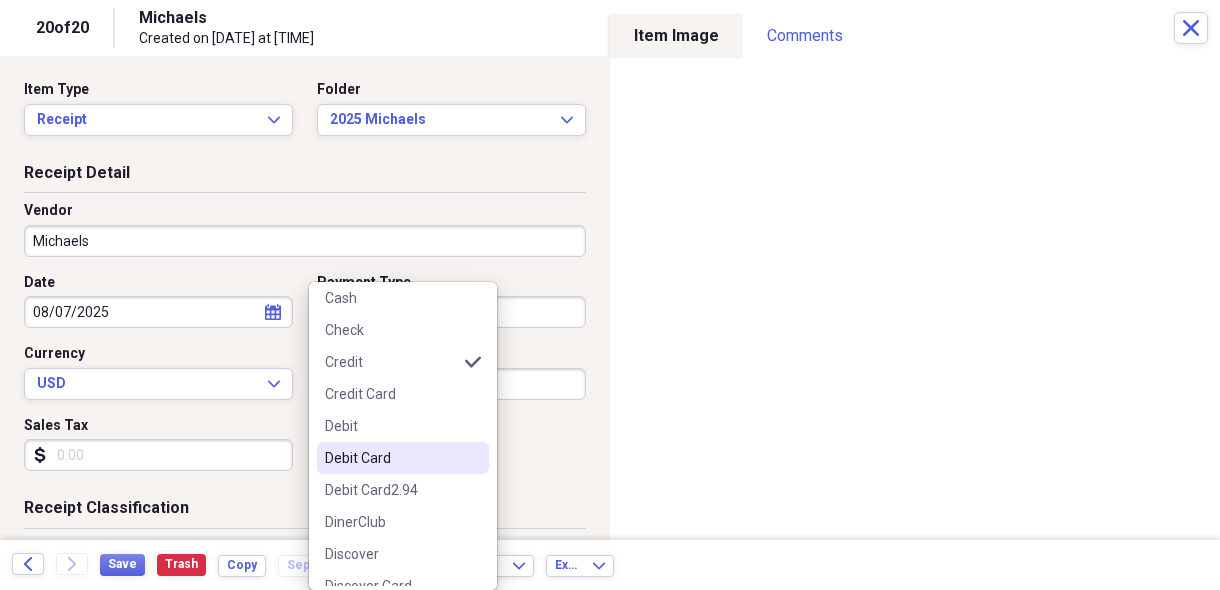 click on "Debit Card" at bounding box center [391, 458] 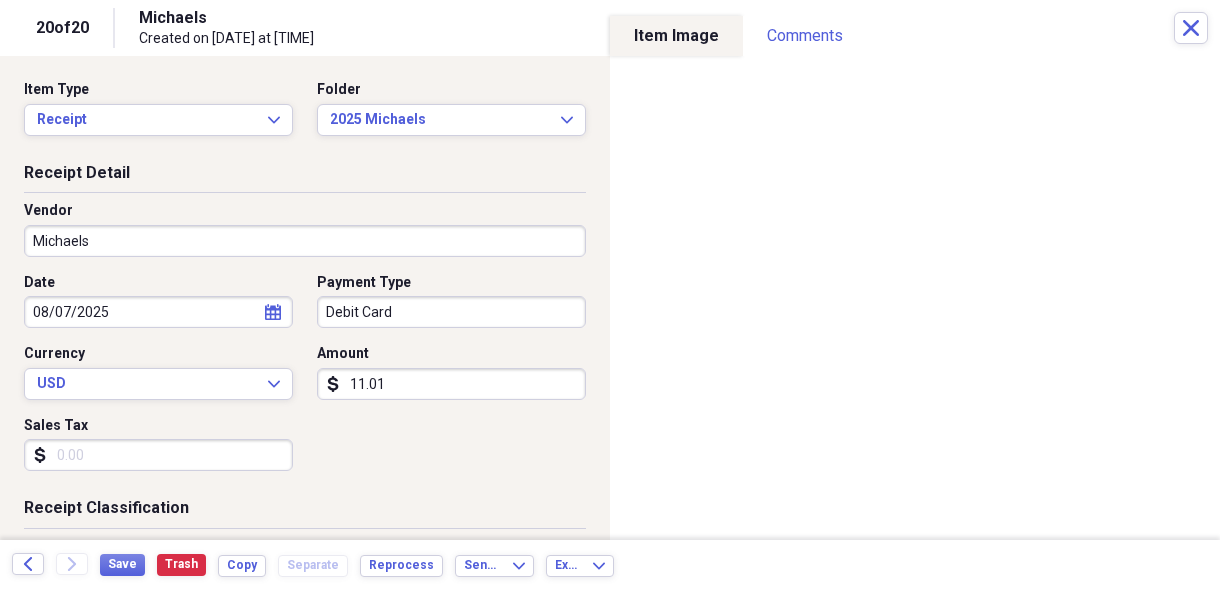 click on "Sales Tax" at bounding box center (158, 455) 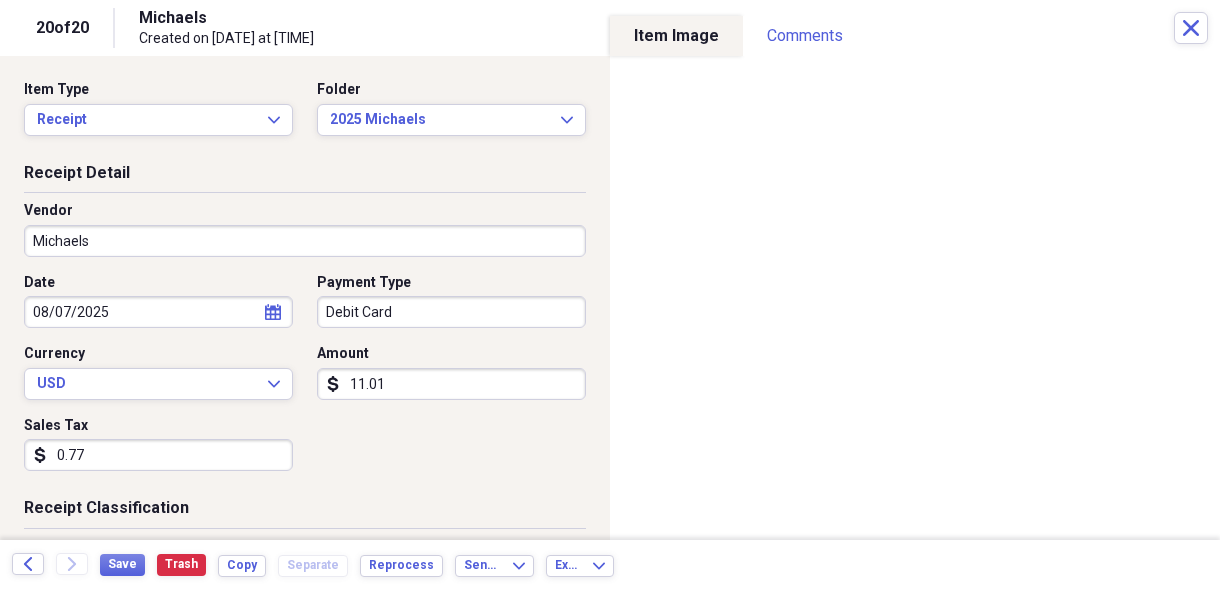type on "0.77" 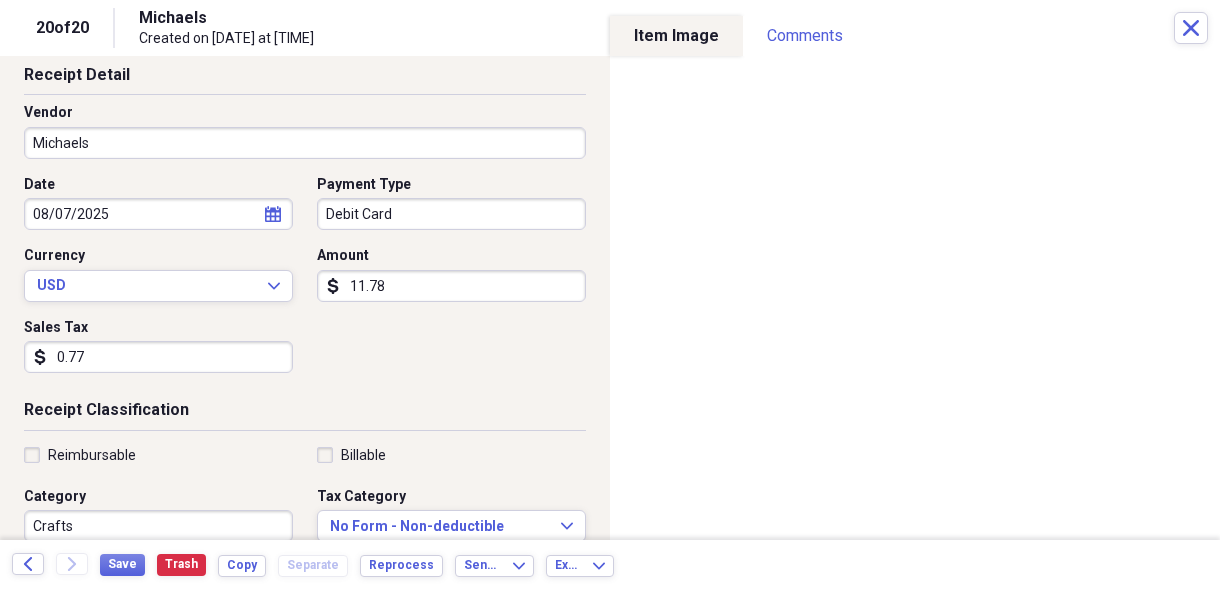 scroll, scrollTop: 200, scrollLeft: 0, axis: vertical 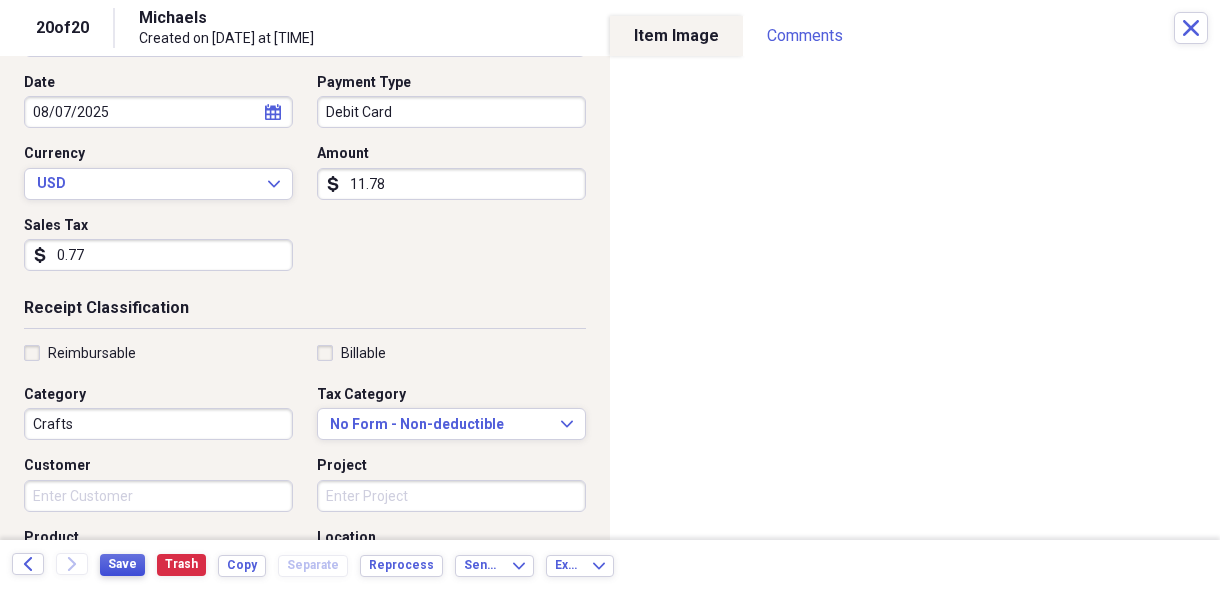 type on "11.78" 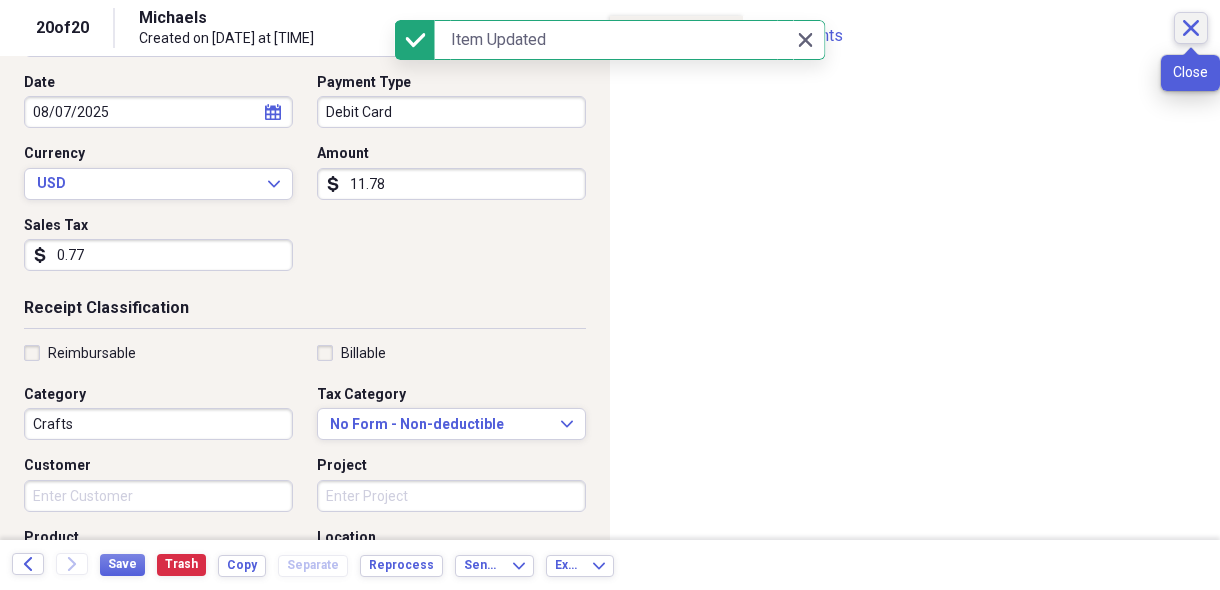 click on "Close" at bounding box center [1191, 28] 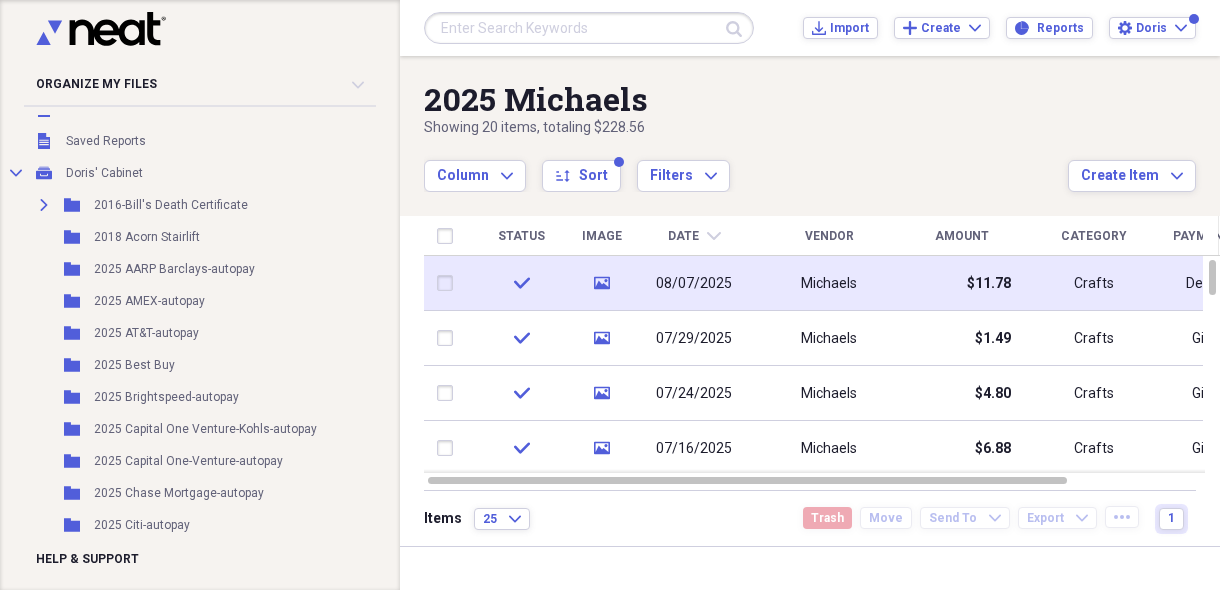 scroll, scrollTop: 0, scrollLeft: 0, axis: both 